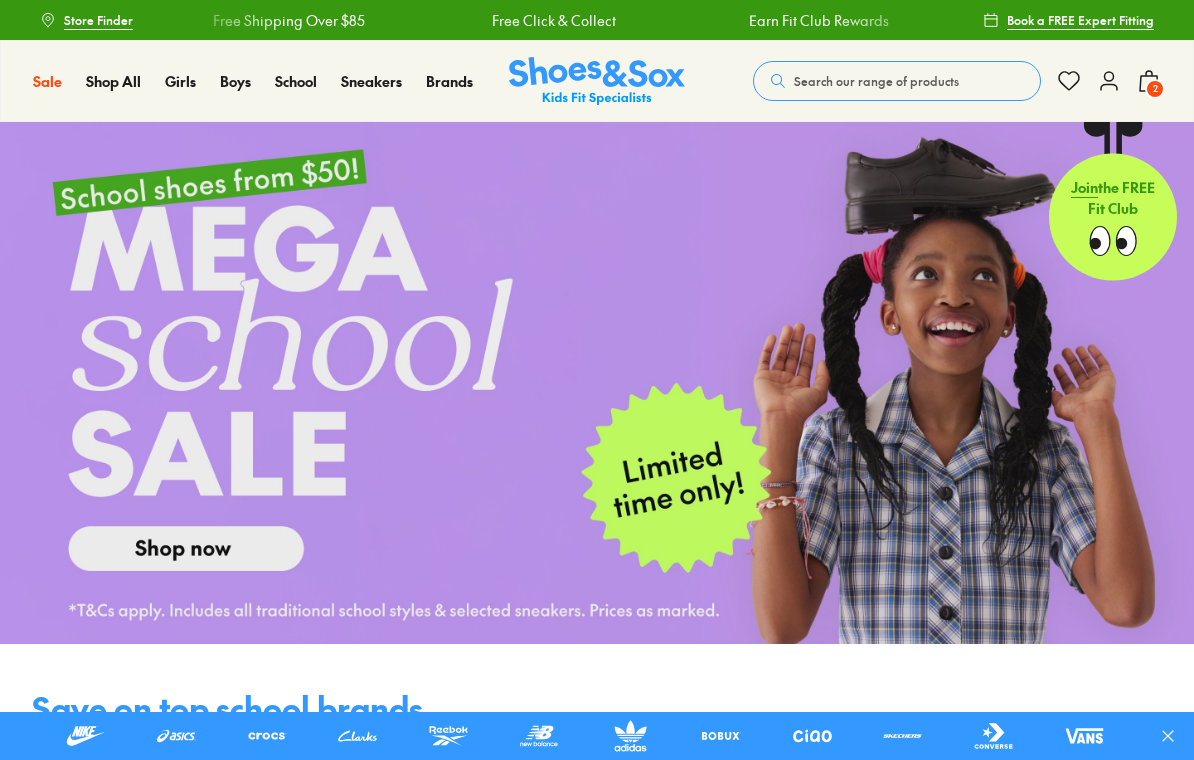scroll, scrollTop: 0, scrollLeft: 0, axis: both 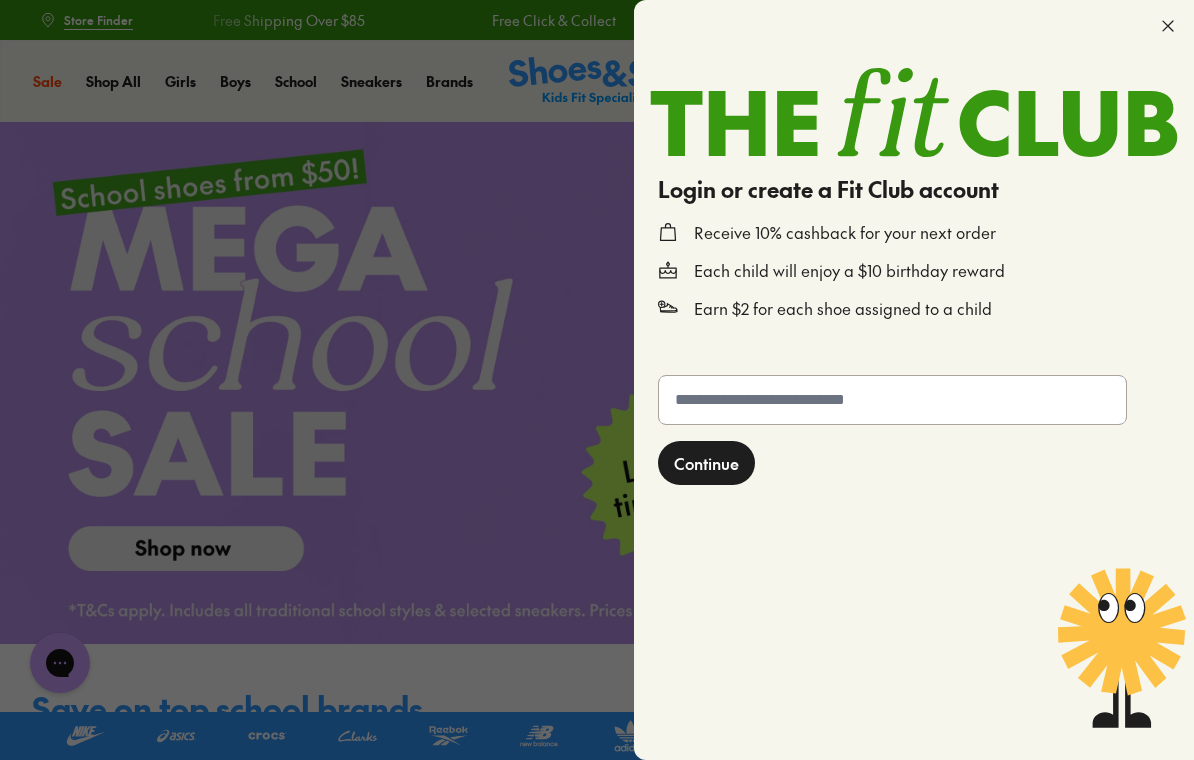 click 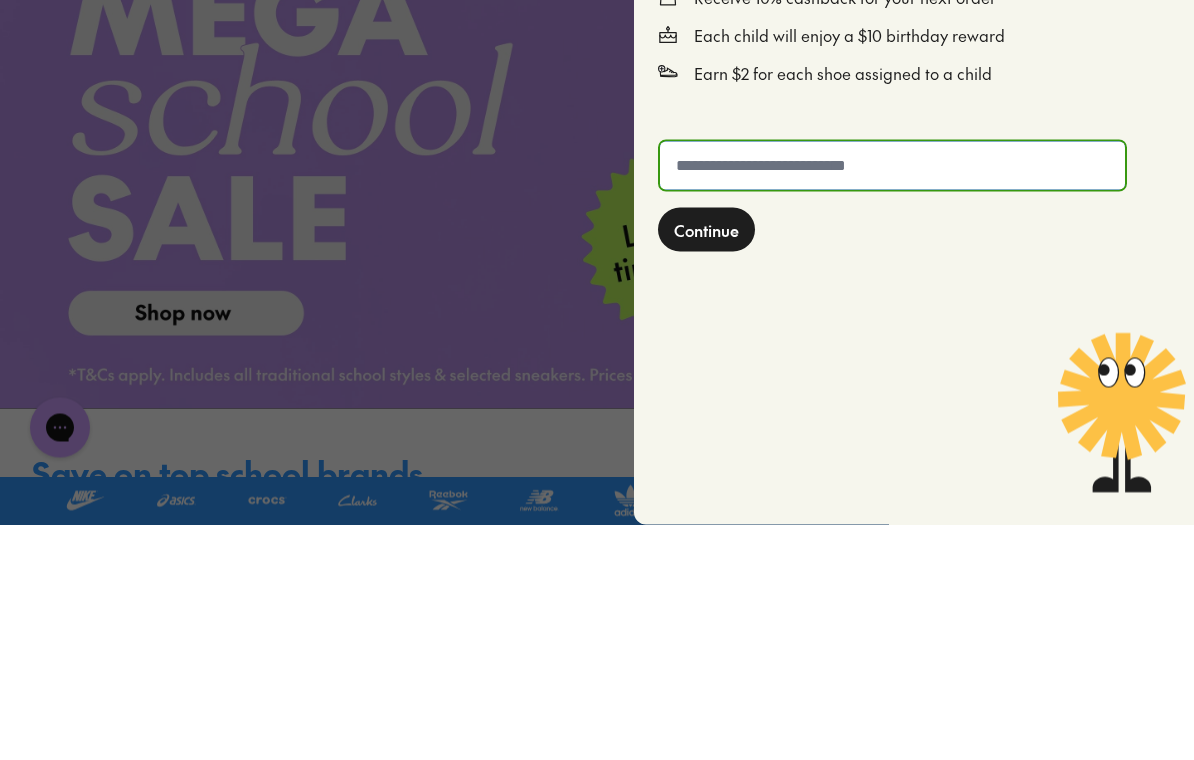 type on "*" 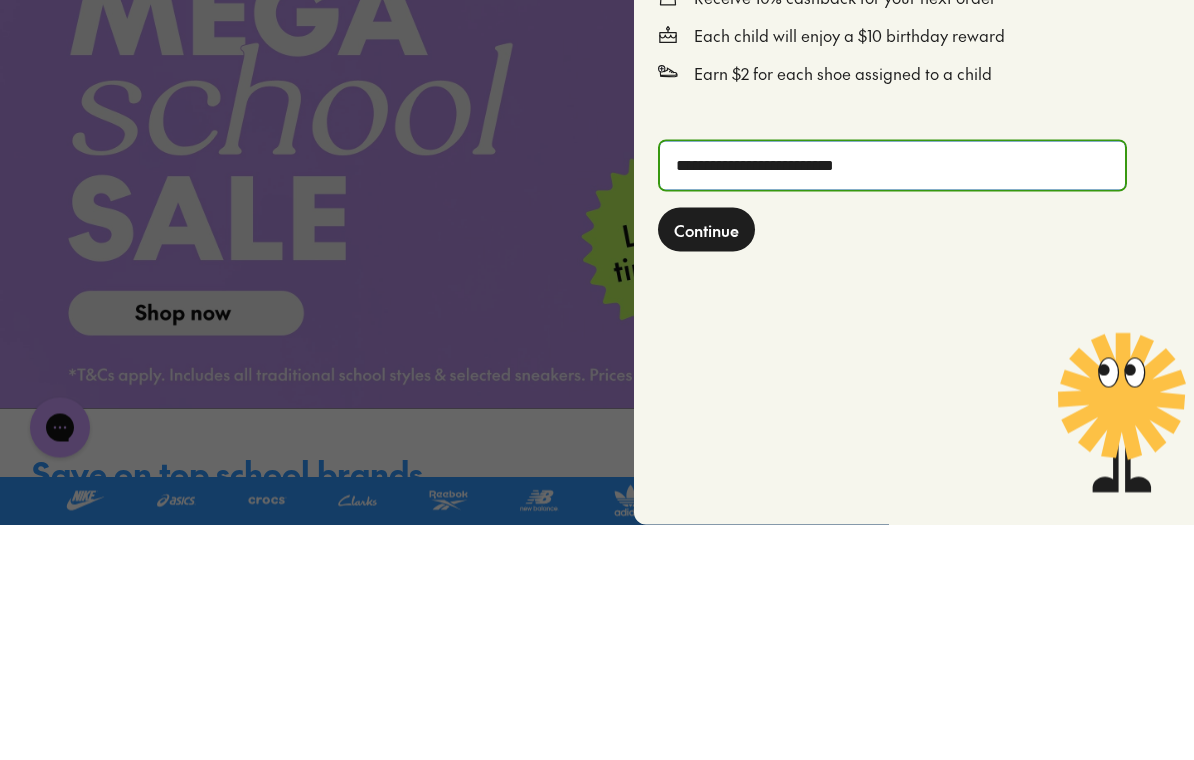 type on "**********" 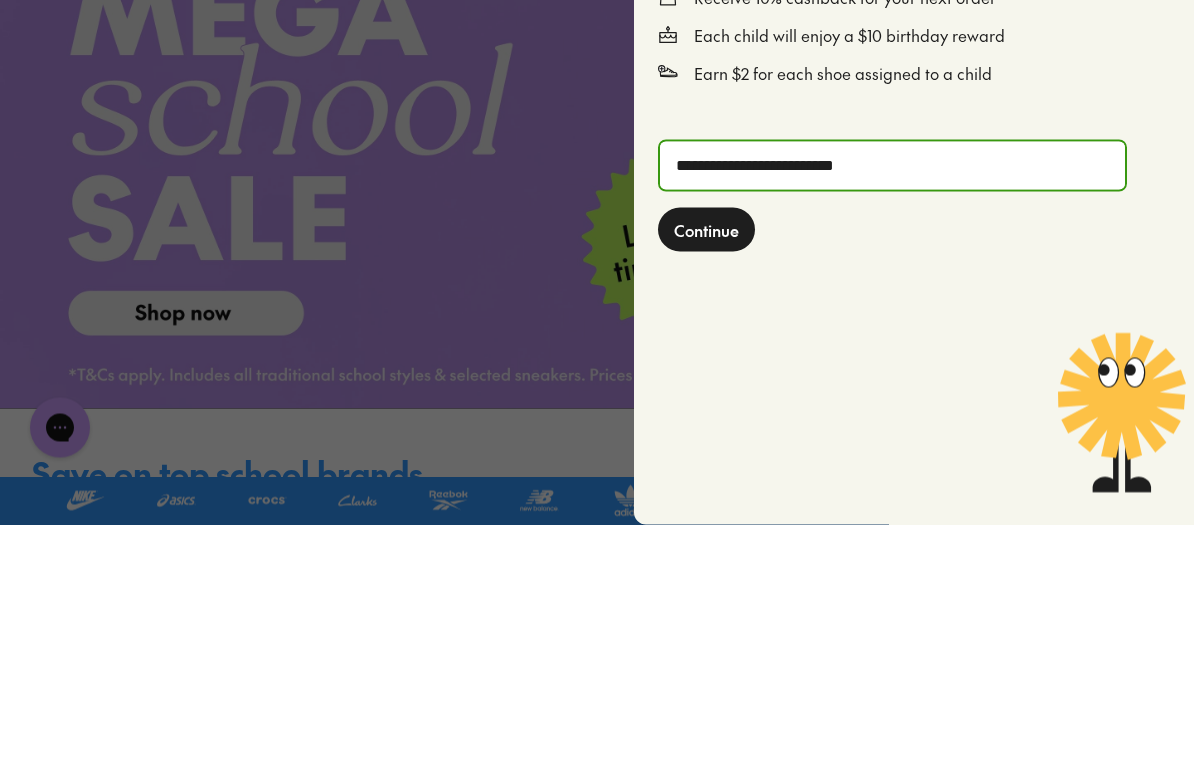 click on "Continue" 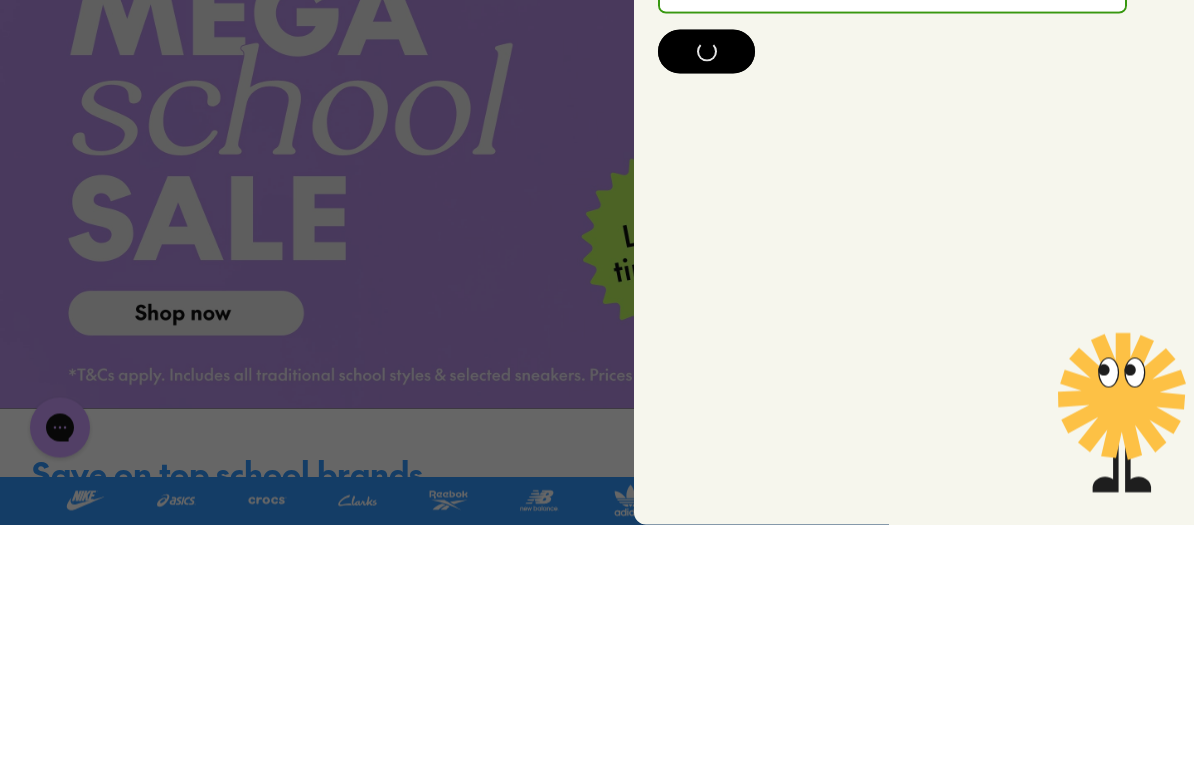 scroll, scrollTop: 236, scrollLeft: 0, axis: vertical 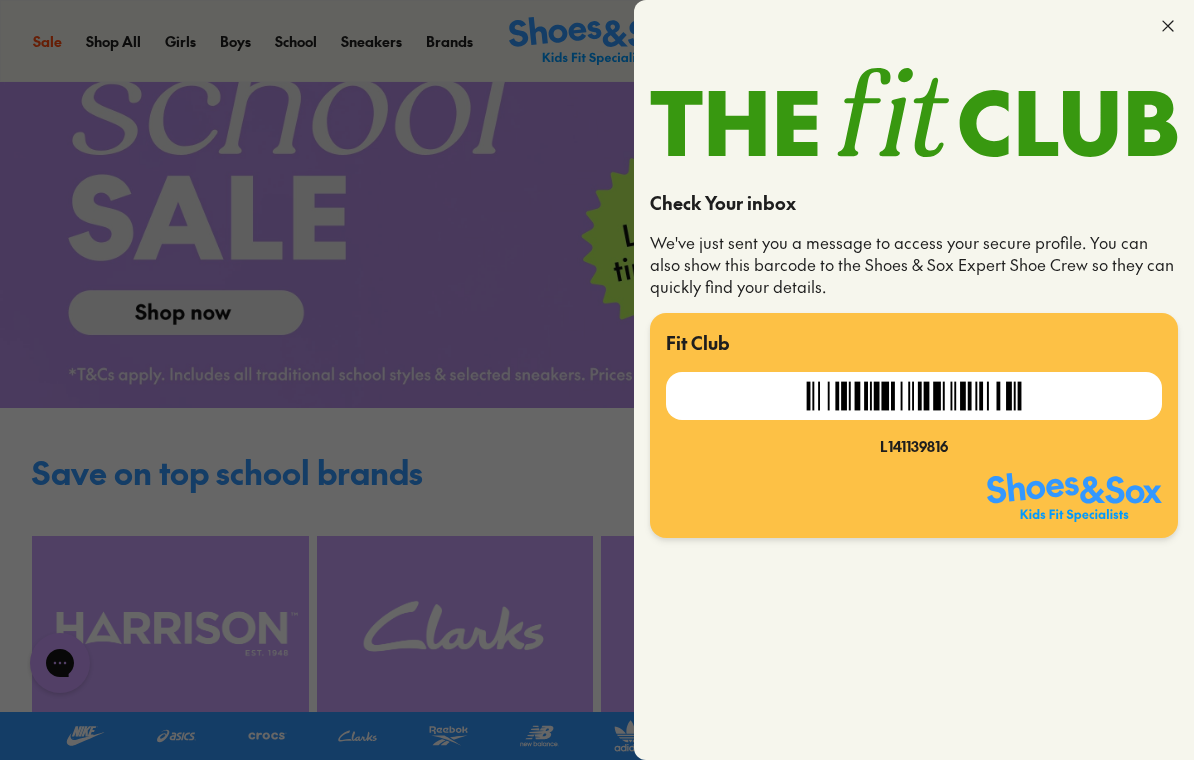 click 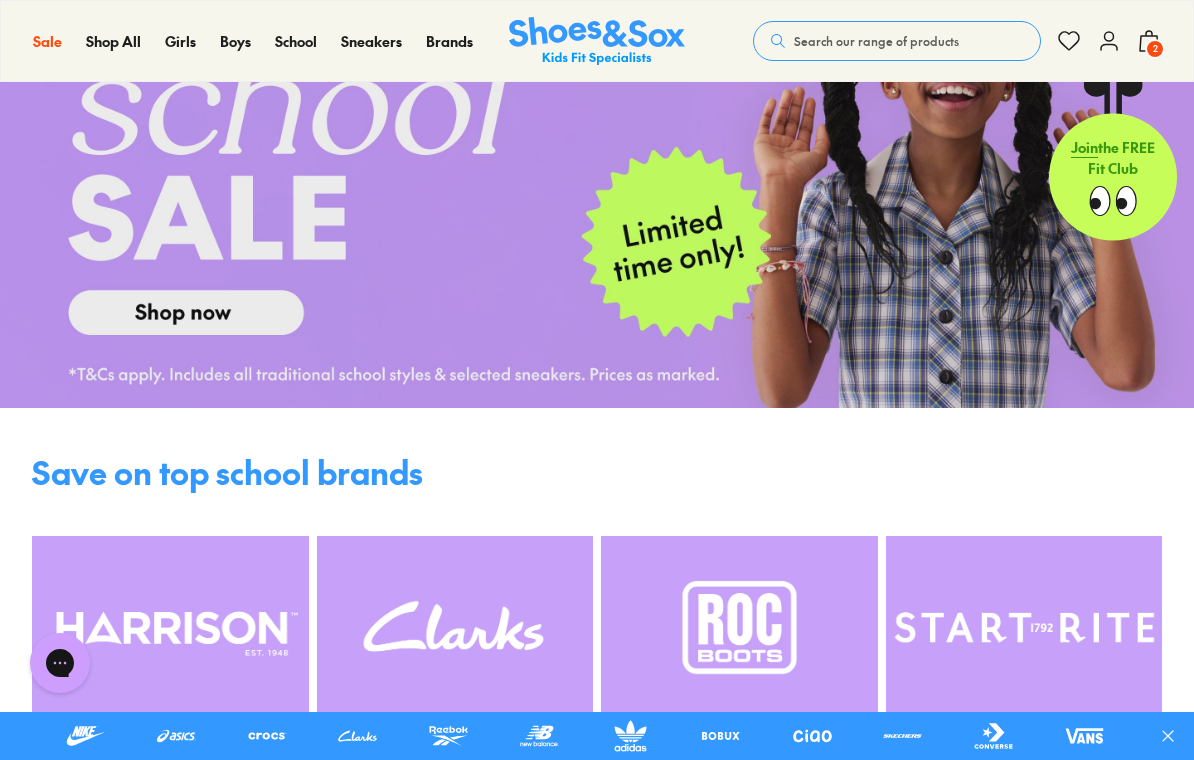 click on "2" at bounding box center (1155, 49) 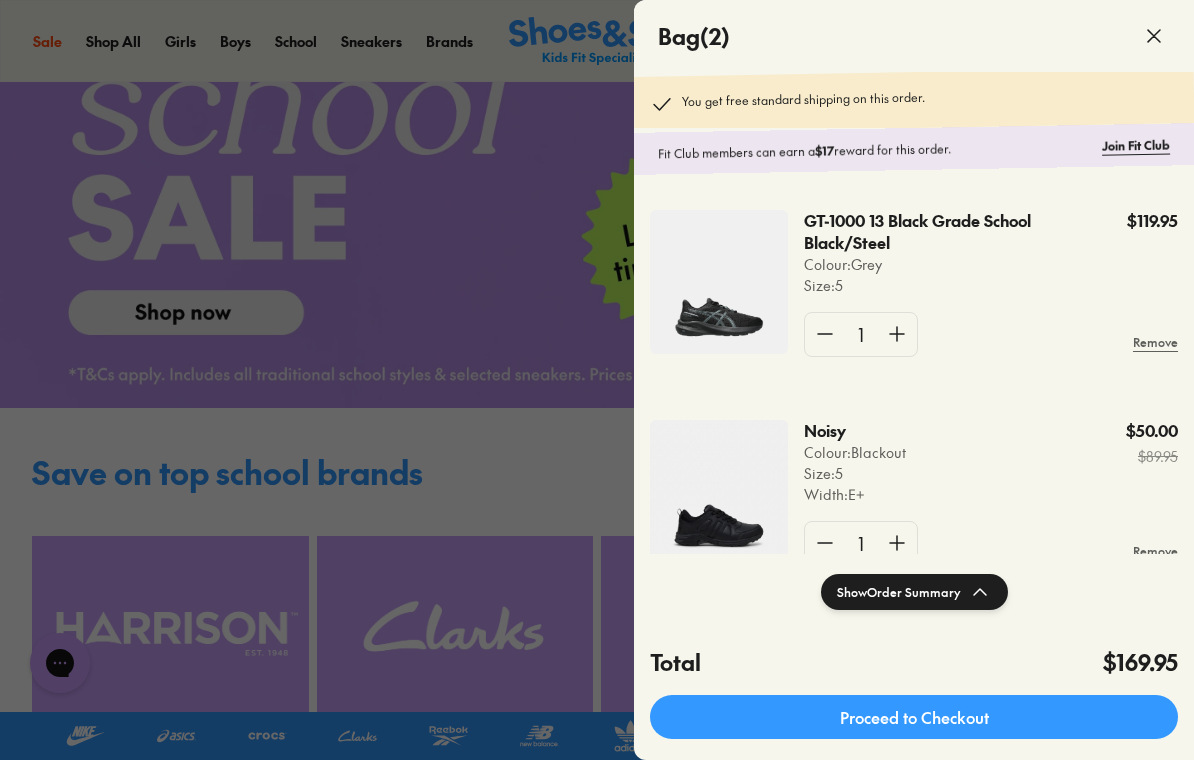 scroll, scrollTop: 0, scrollLeft: 0, axis: both 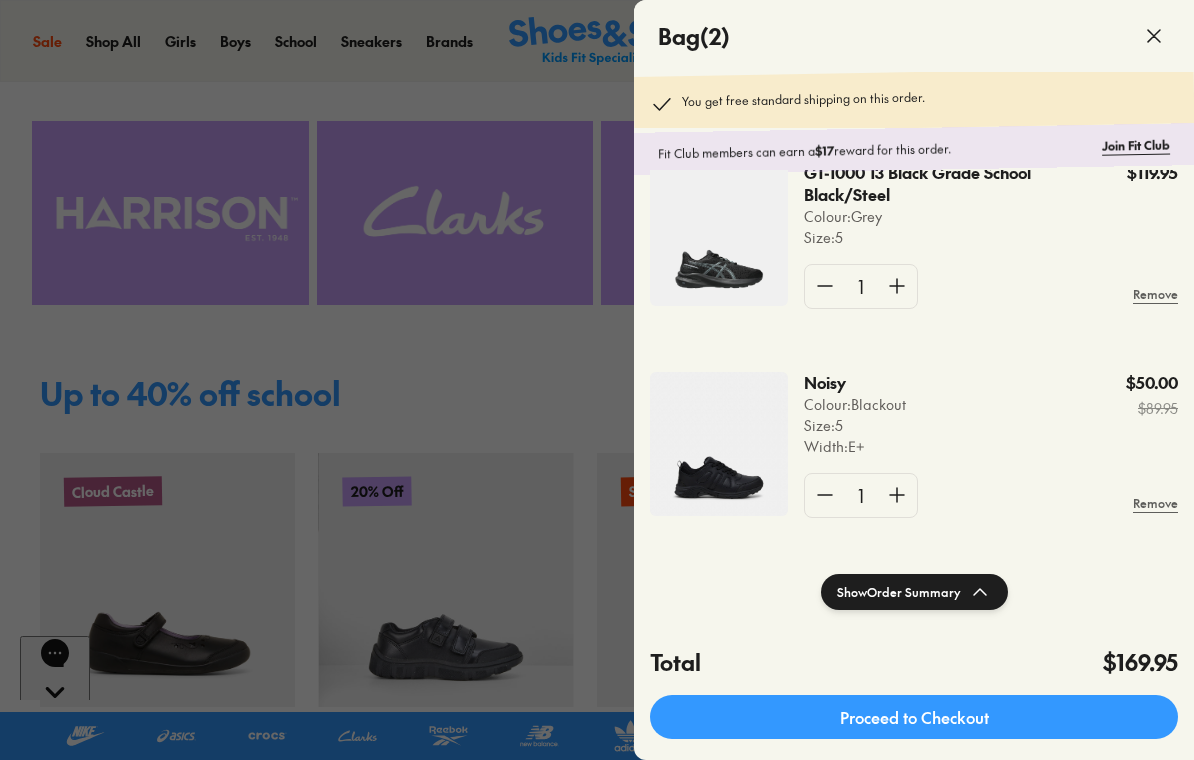 click on "Proceed to Checkout" 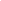 scroll, scrollTop: 0, scrollLeft: 0, axis: both 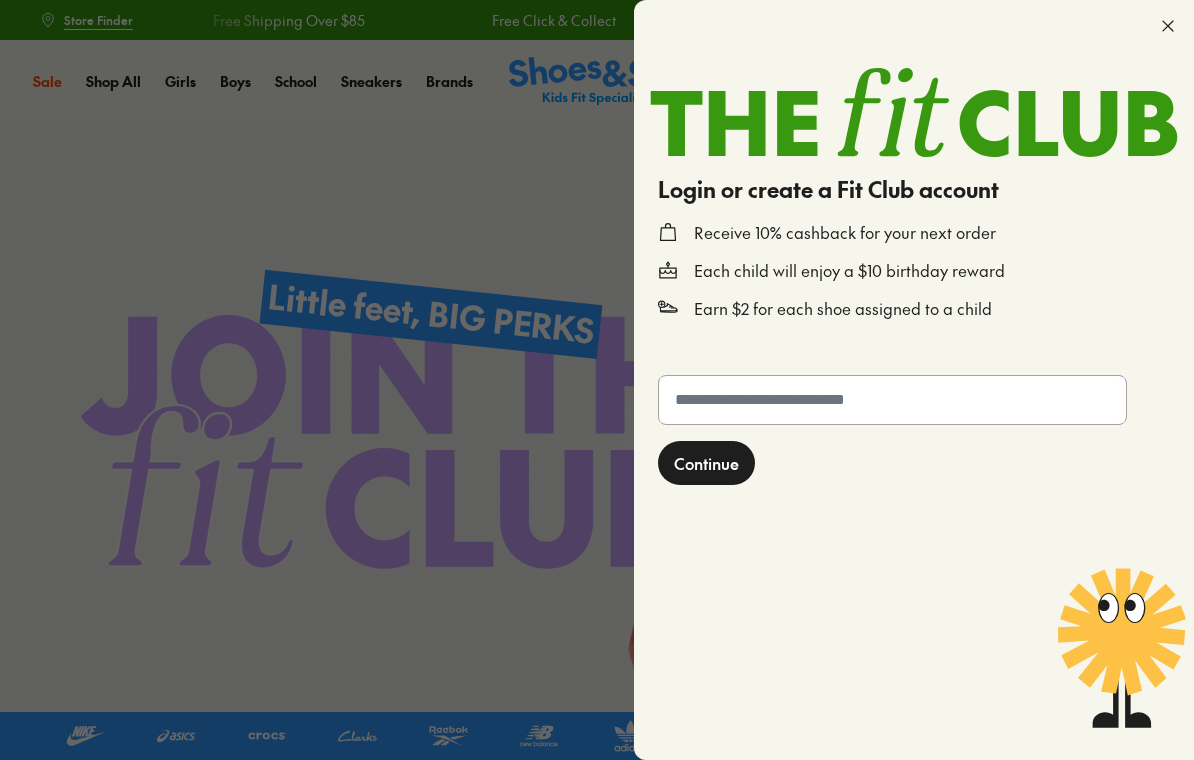 click 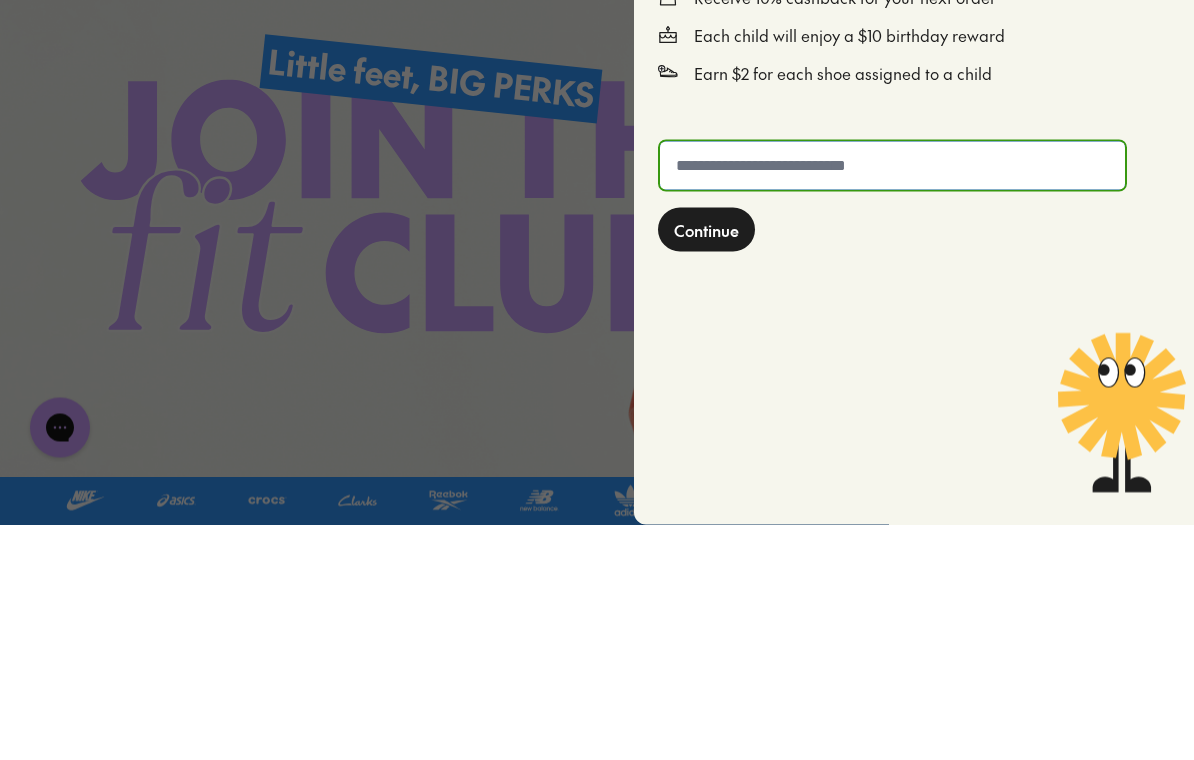 scroll, scrollTop: 0, scrollLeft: 0, axis: both 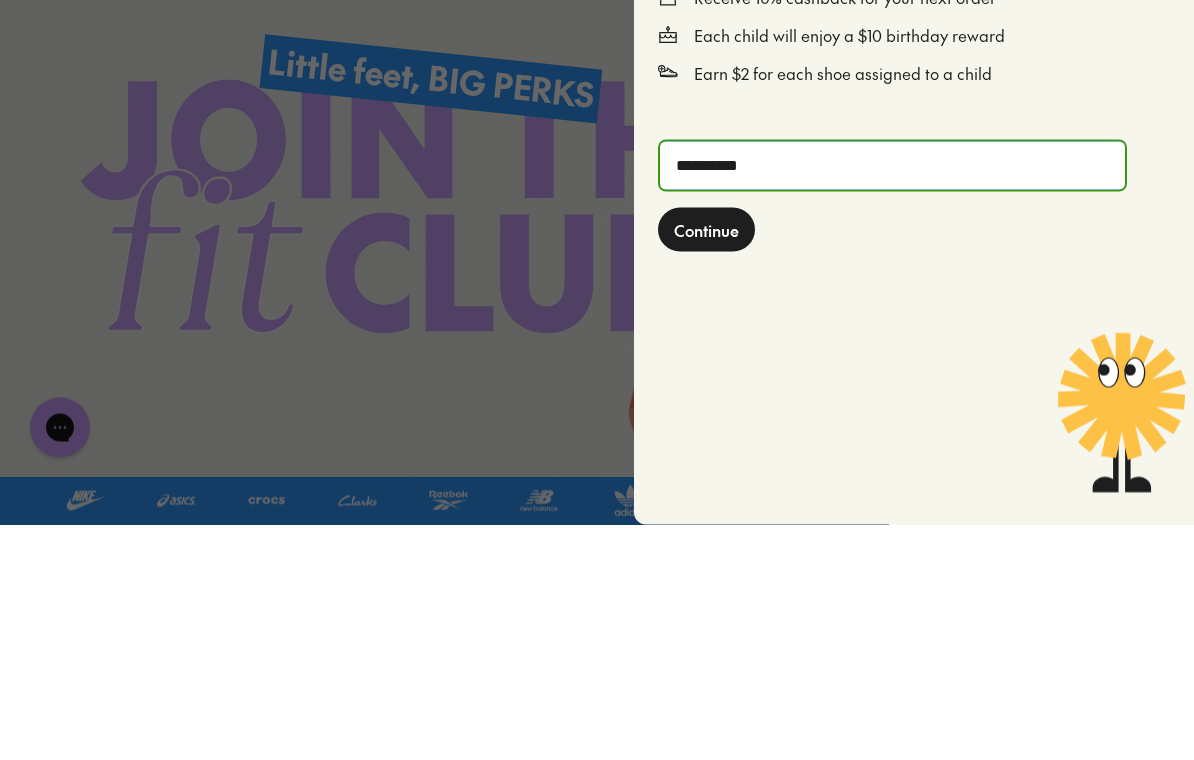 type on "**********" 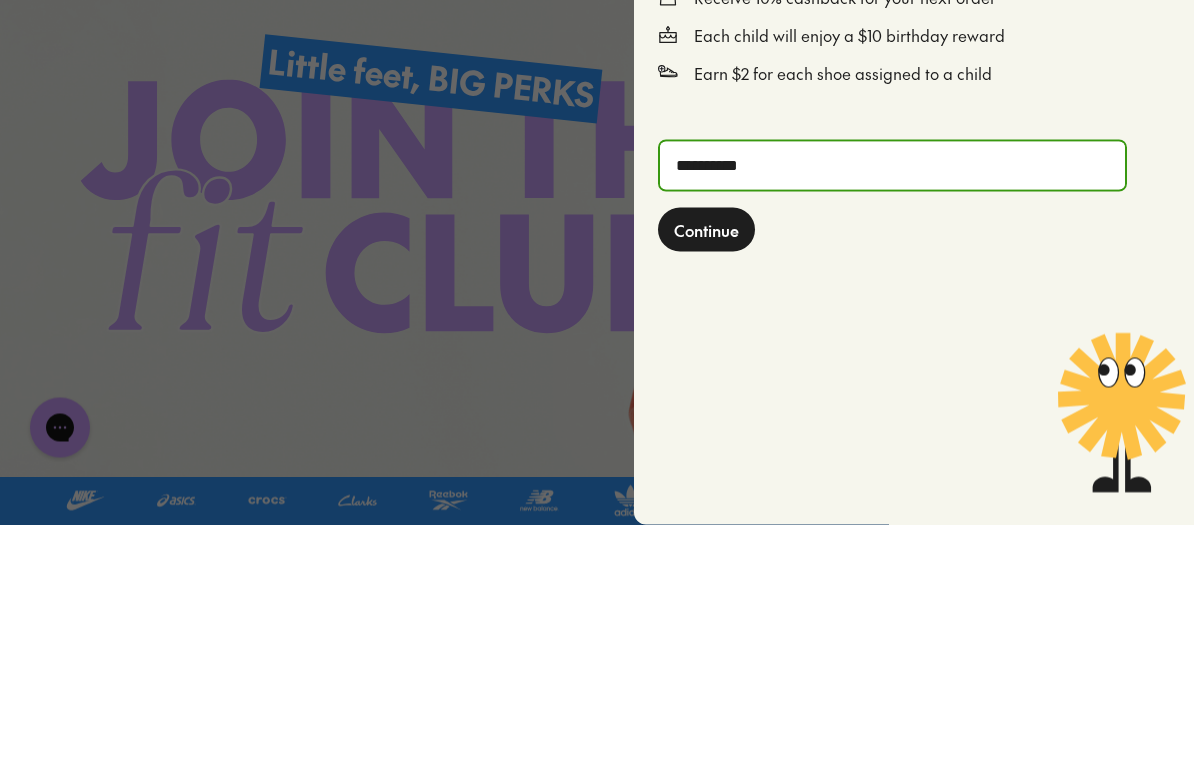 click on "Continue" 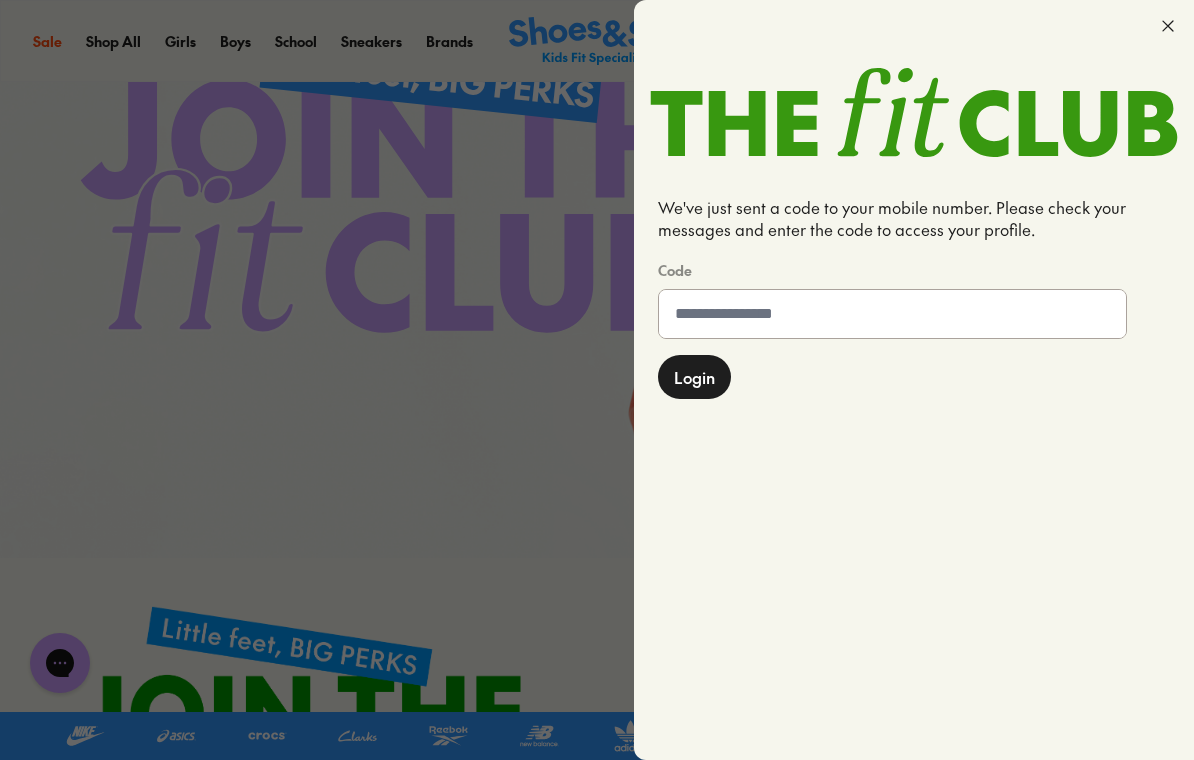 click 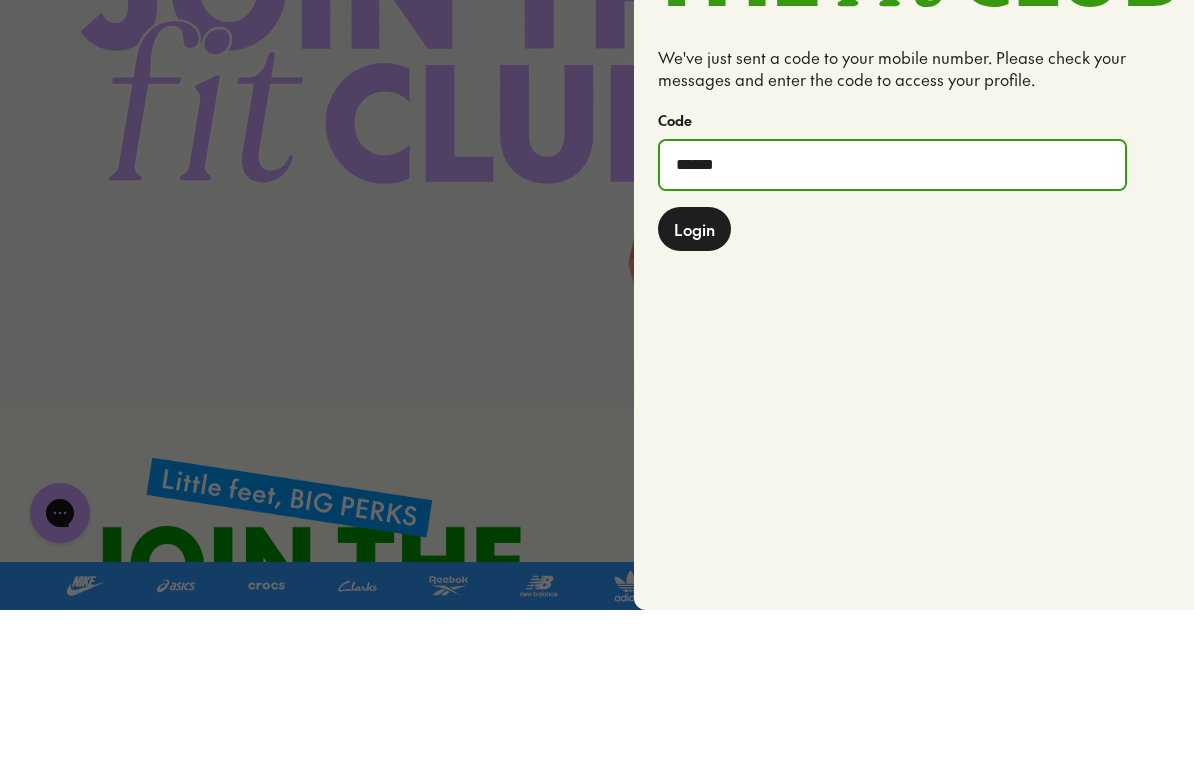 type on "******" 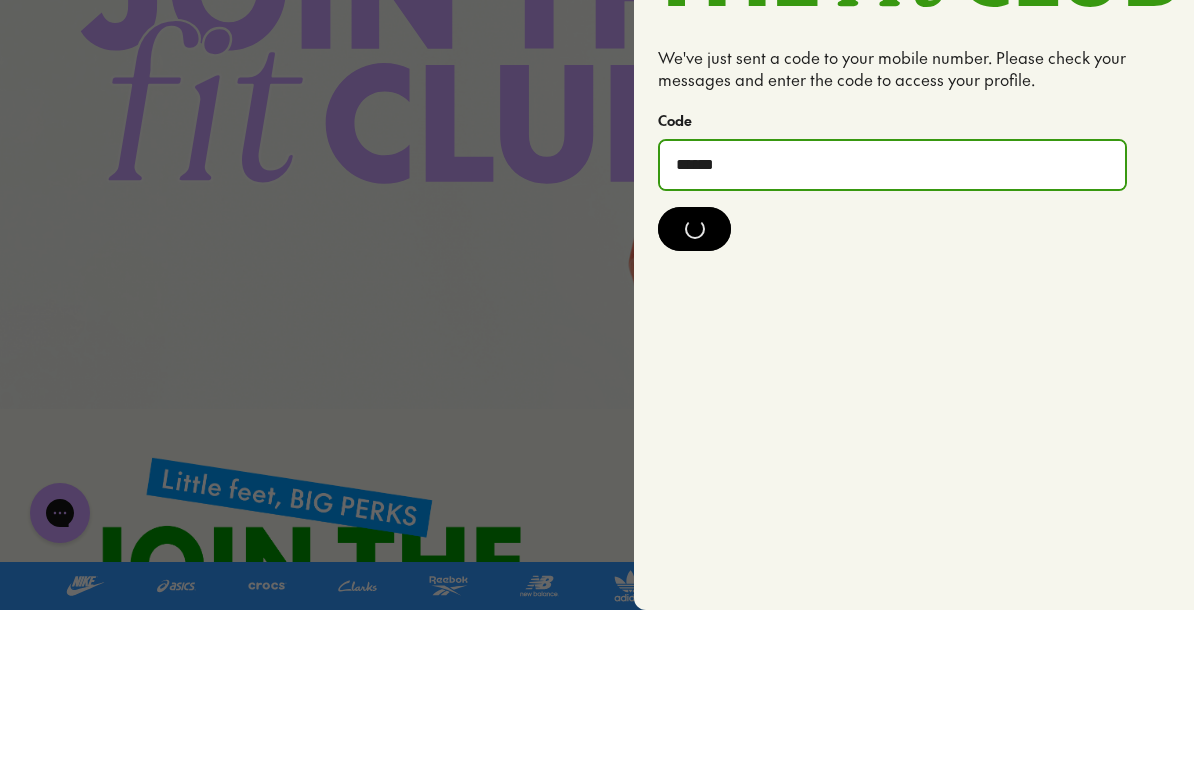 scroll, scrollTop: 386, scrollLeft: 0, axis: vertical 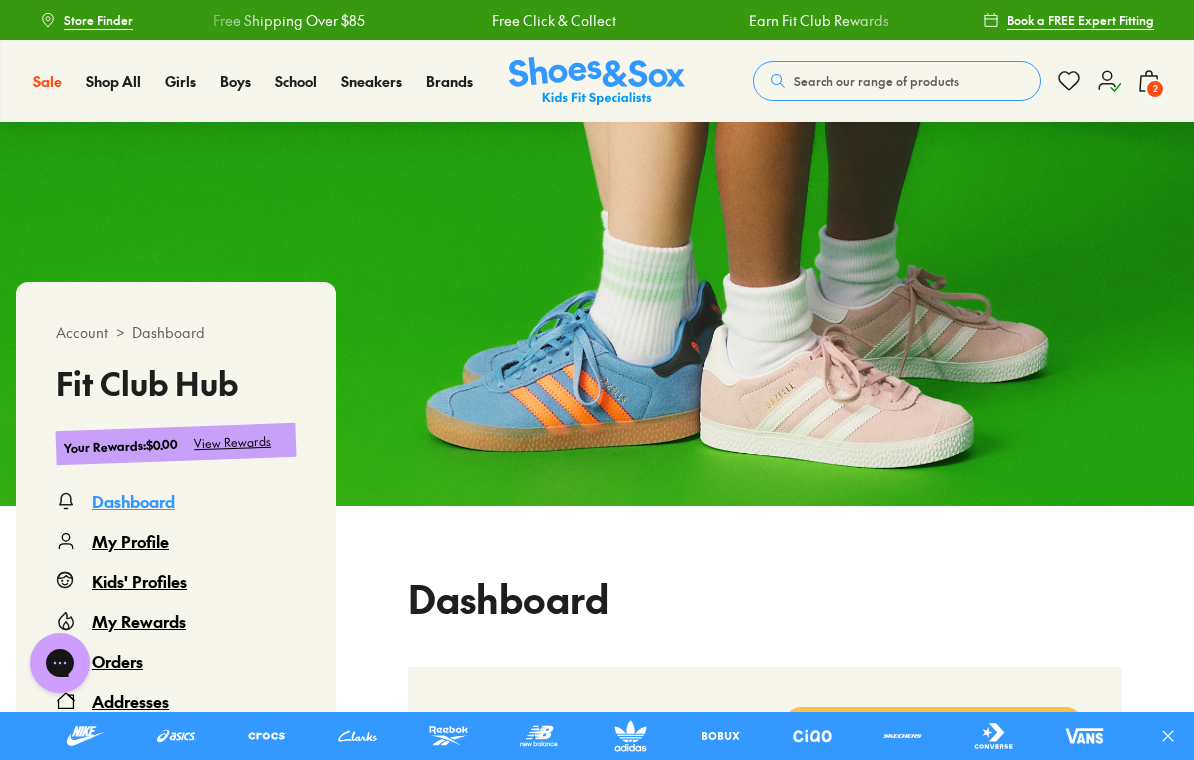 click 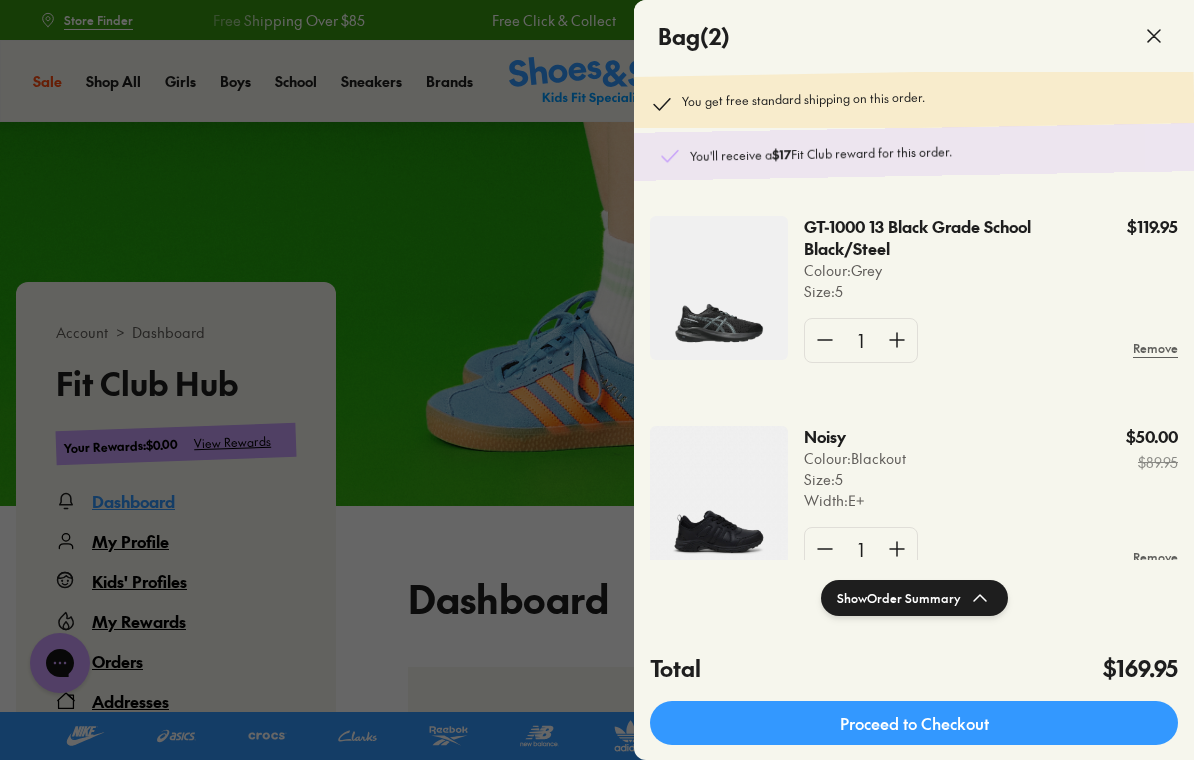click on "Proceed to Checkout" 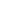 scroll, scrollTop: 0, scrollLeft: 0, axis: both 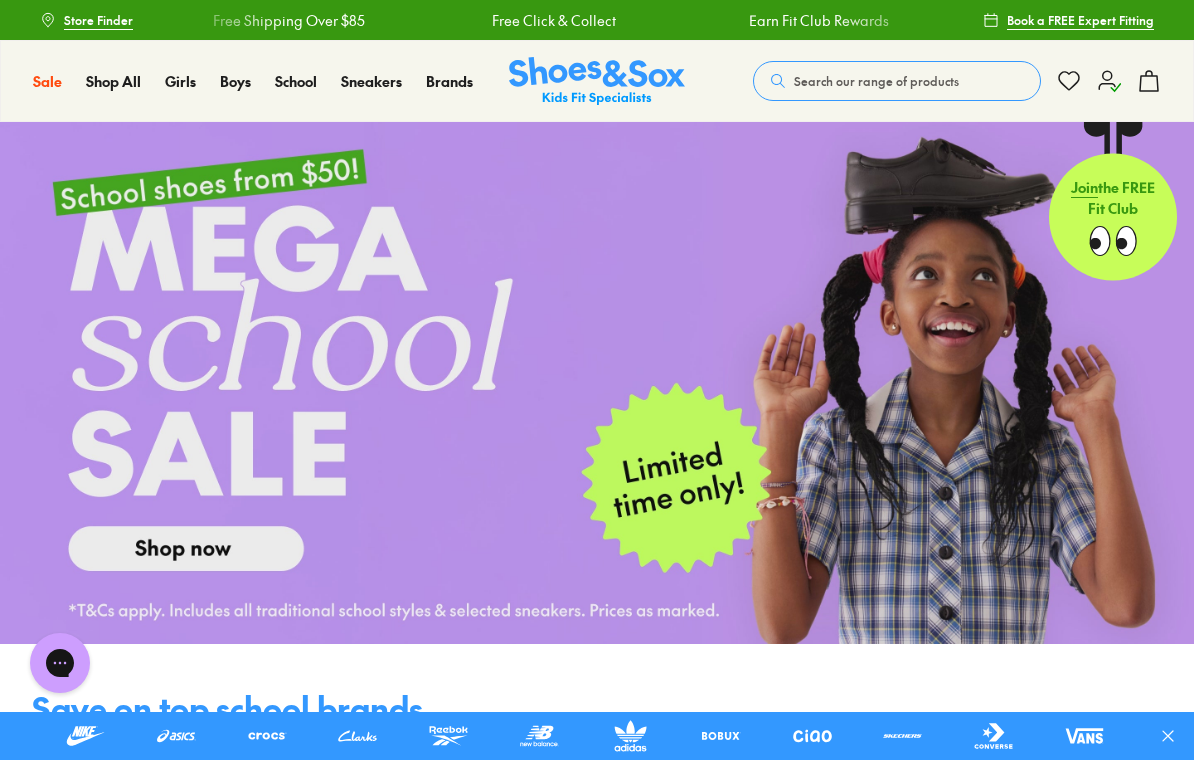 click 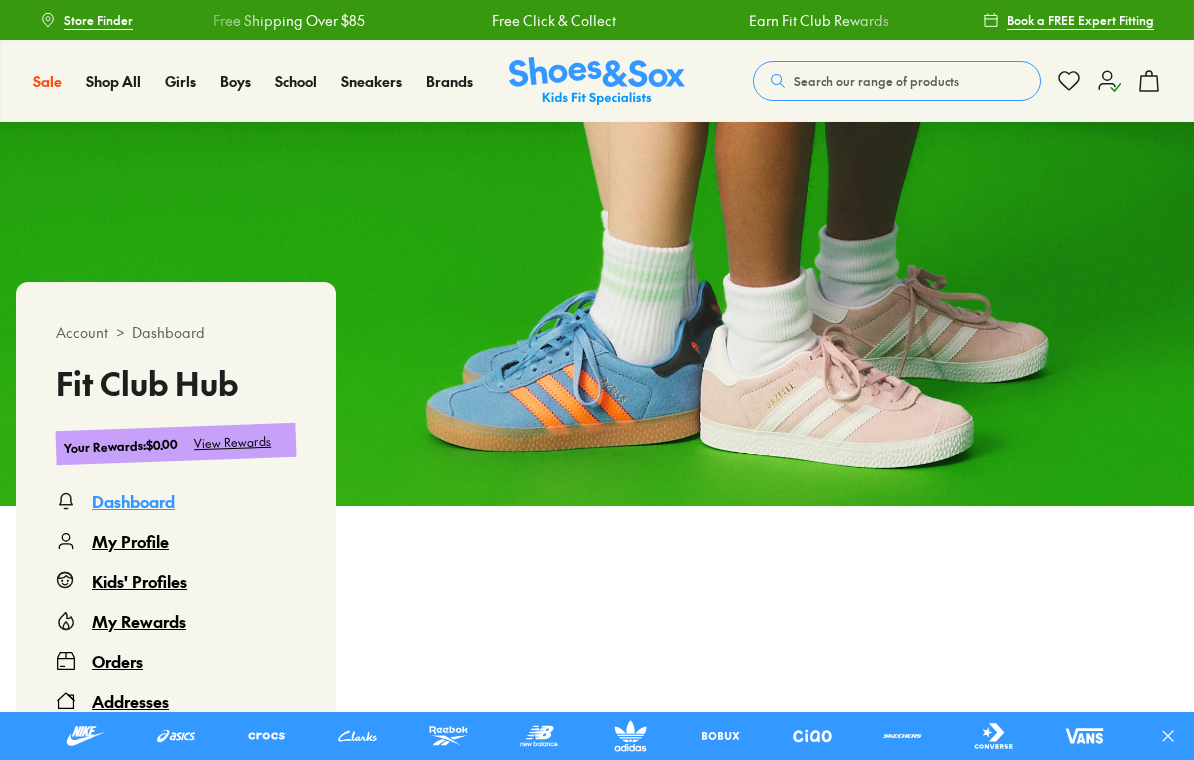 scroll, scrollTop: 0, scrollLeft: 0, axis: both 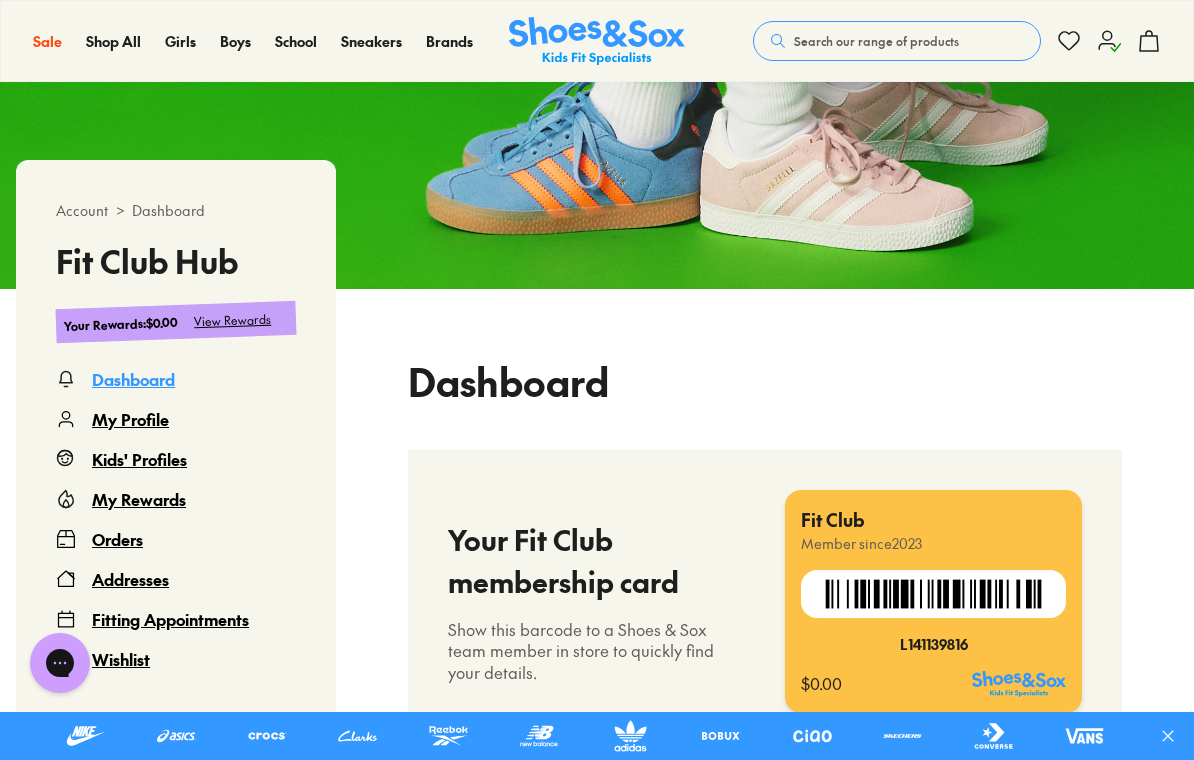 click on "Logout" at bounding box center (118, 723) 